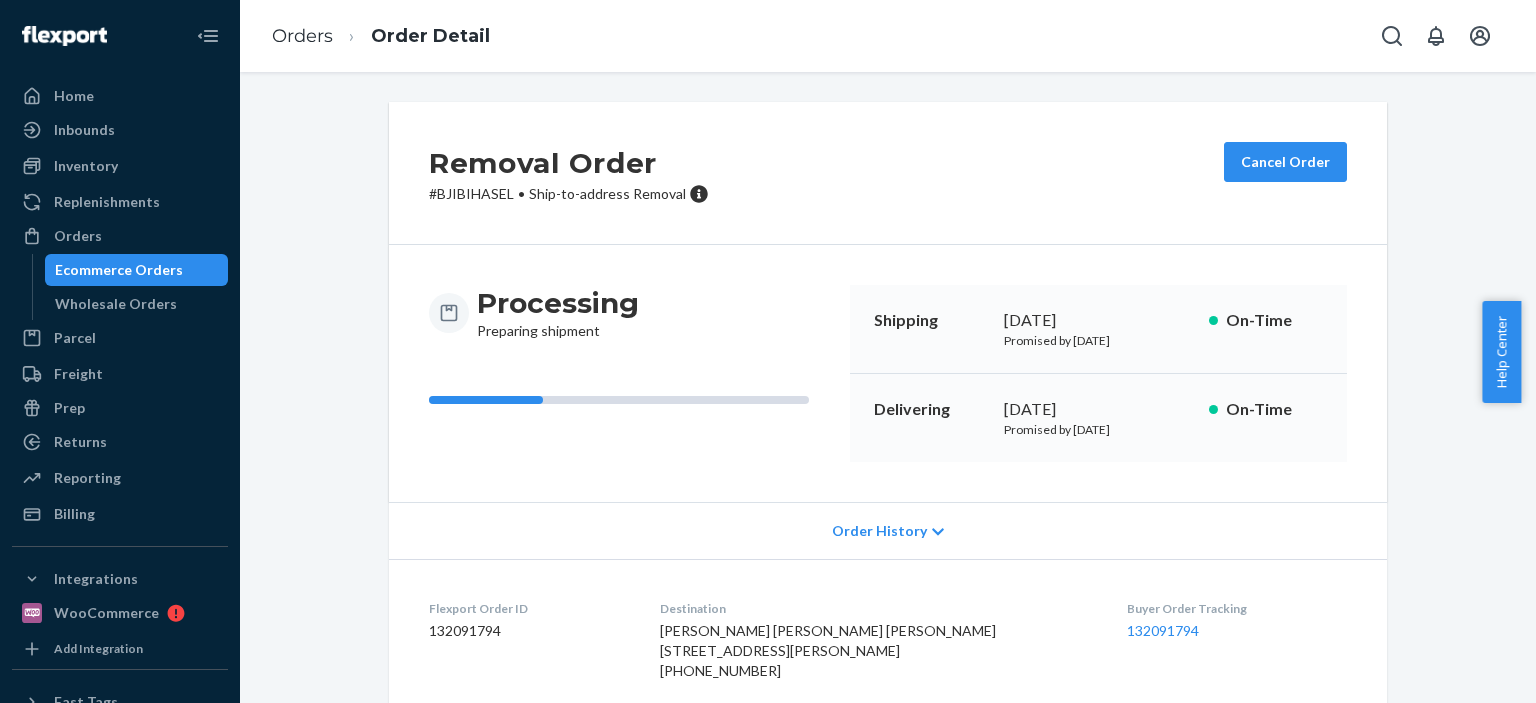 scroll, scrollTop: 0, scrollLeft: 0, axis: both 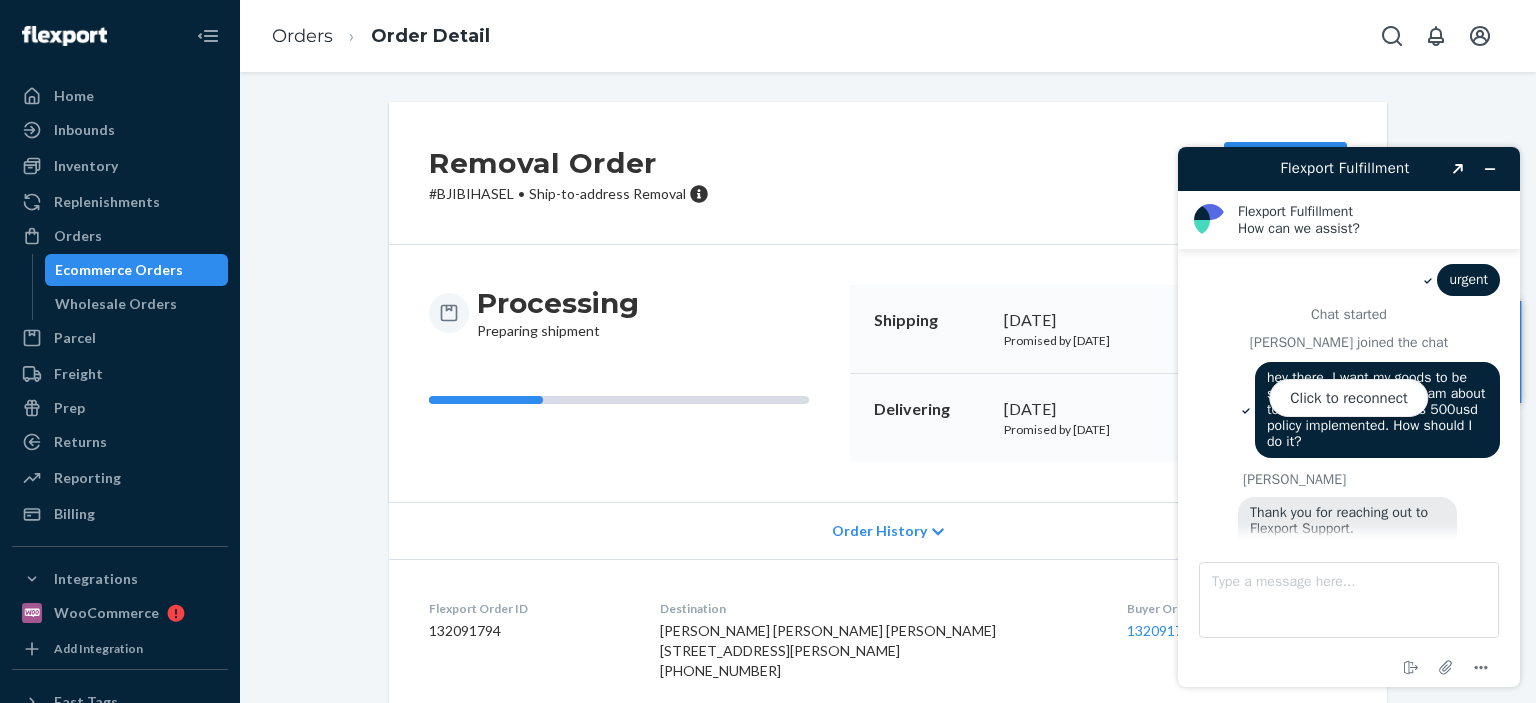 click on "Click to reconnect" at bounding box center (1349, 417) 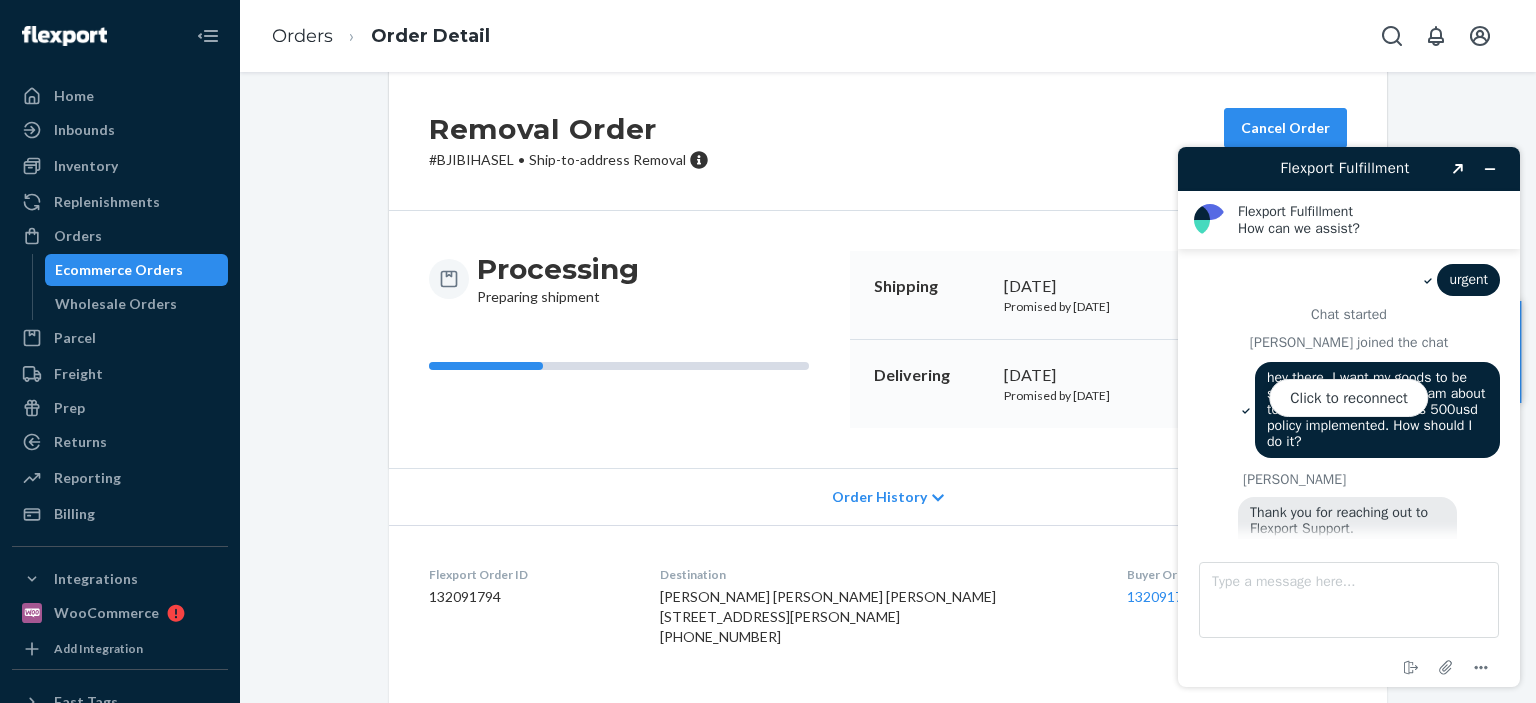 scroll, scrollTop: 0, scrollLeft: 0, axis: both 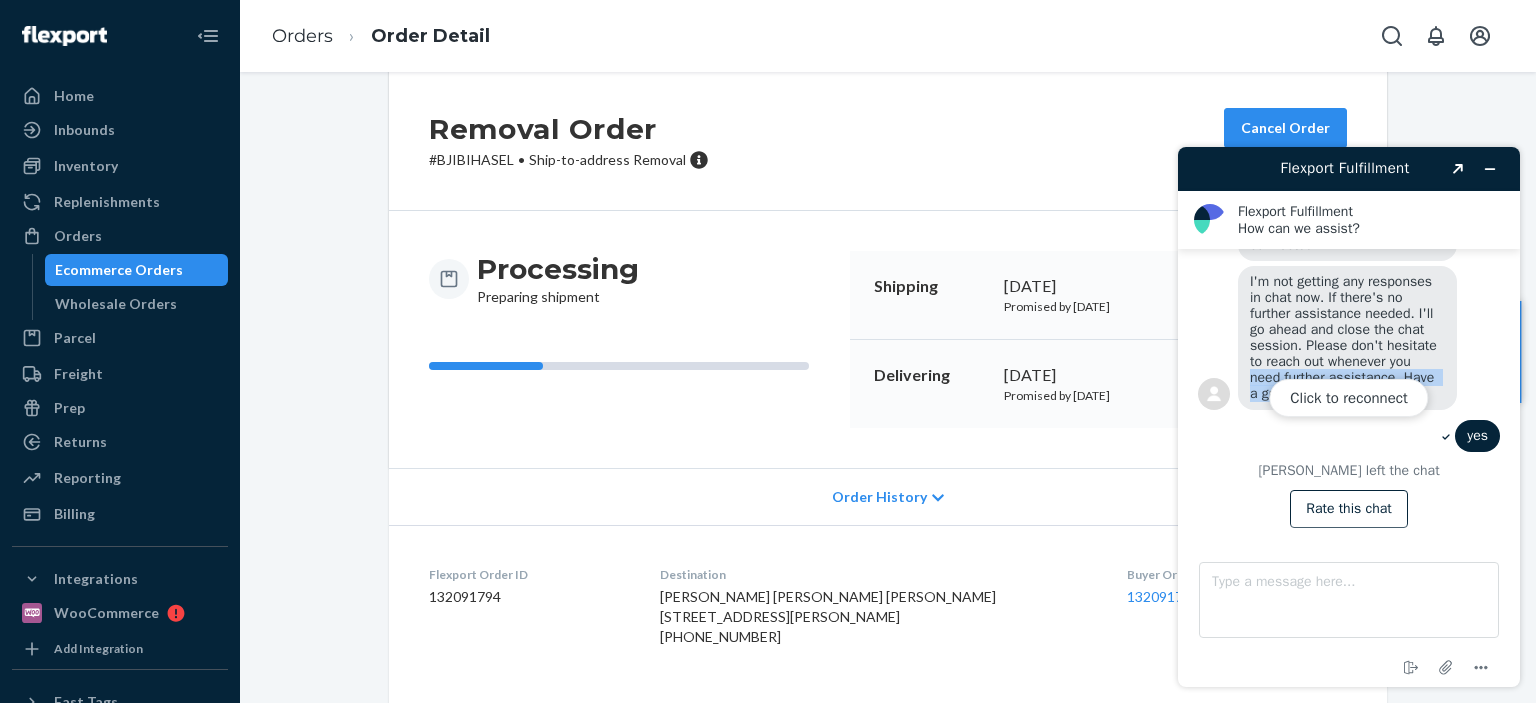 drag, startPoint x: 1520, startPoint y: 364, endPoint x: 1522, endPoint y: 334, distance: 30.066593 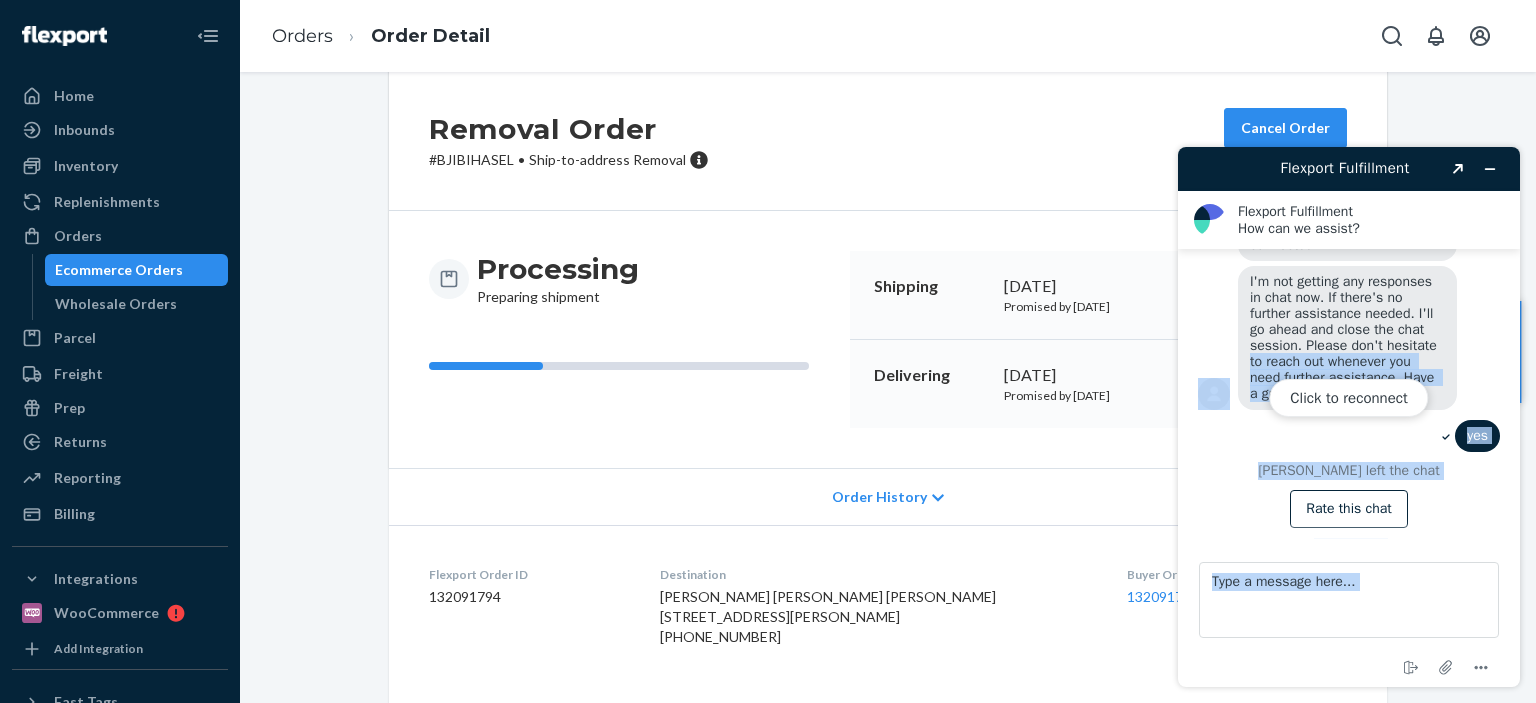 drag, startPoint x: 1519, startPoint y: 336, endPoint x: 1522, endPoint y: 318, distance: 18.248287 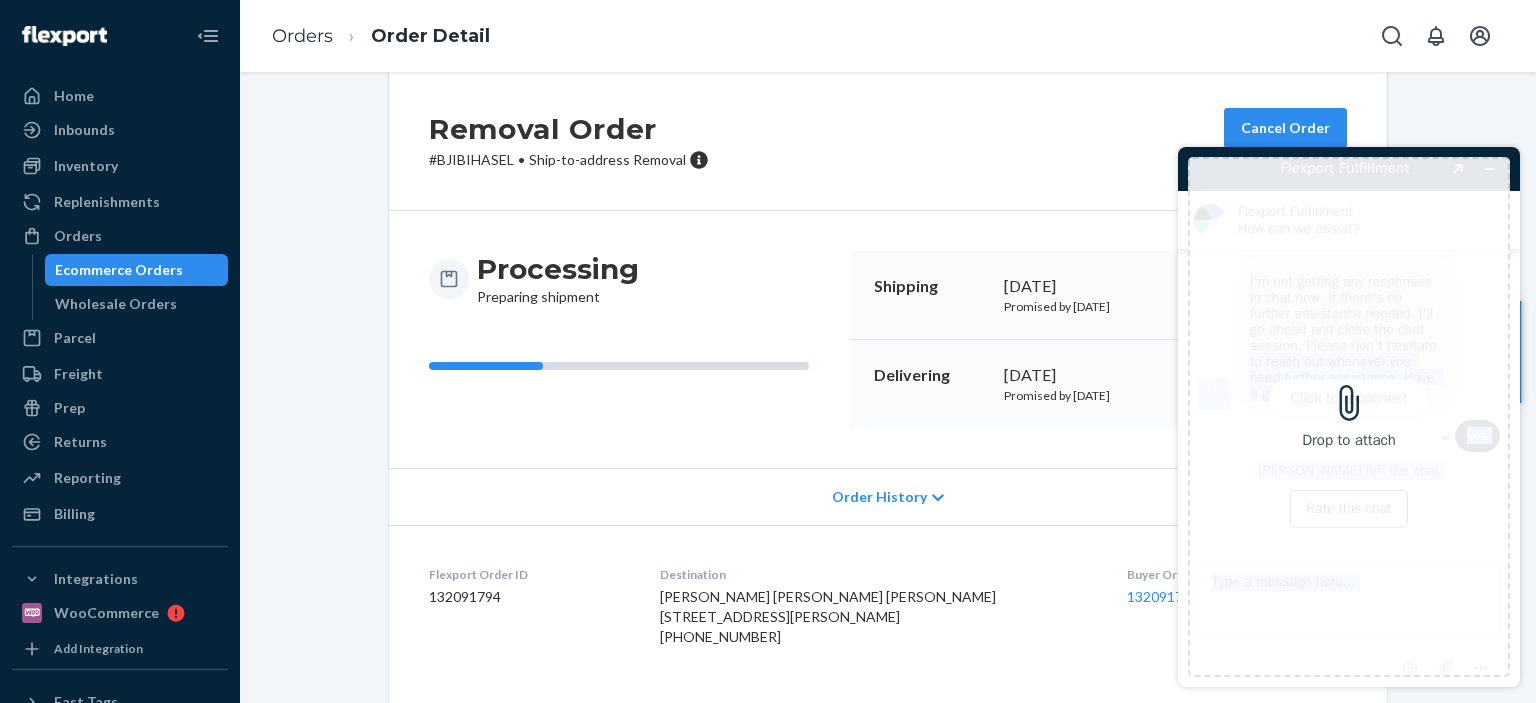 click on "Click to reconnect" at bounding box center (1349, 417) 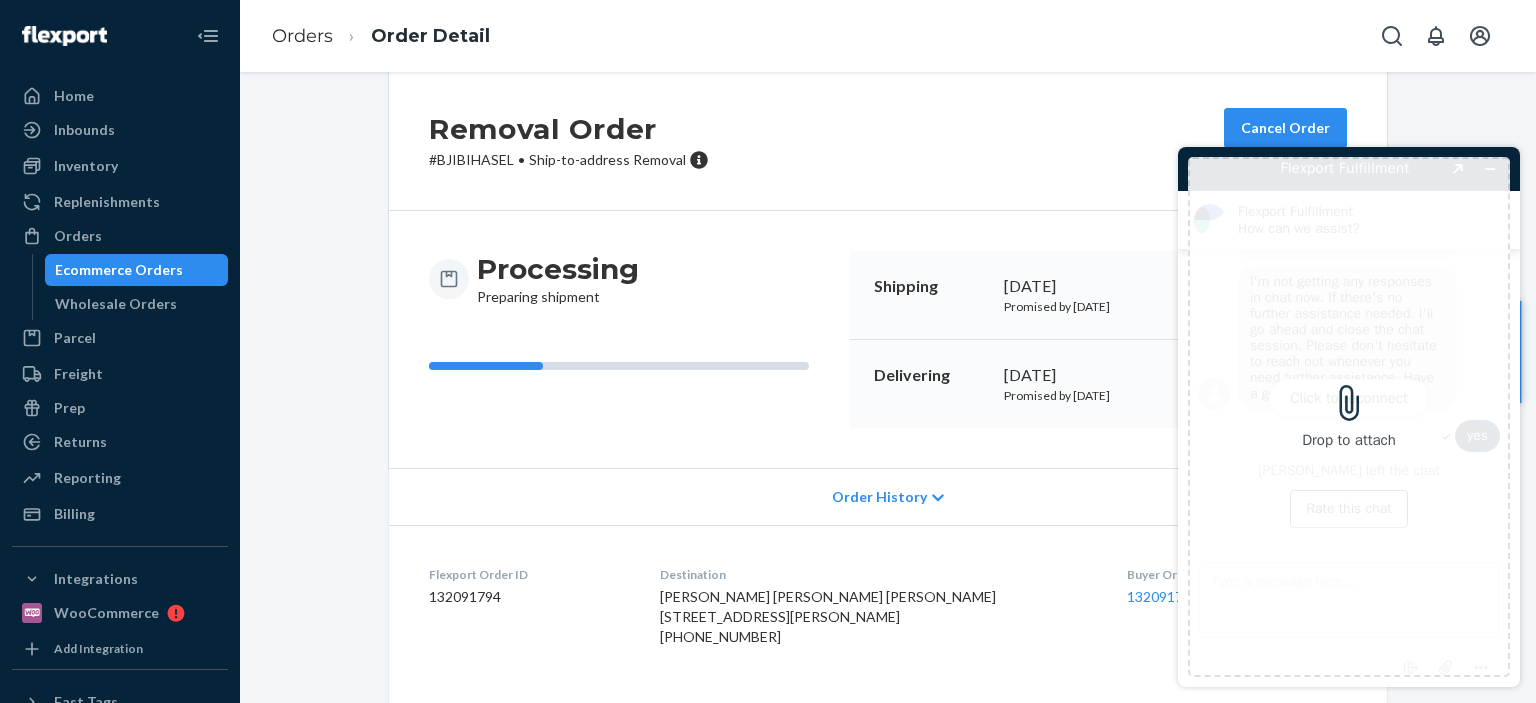 click on "Click to reconnect" at bounding box center [1349, 417] 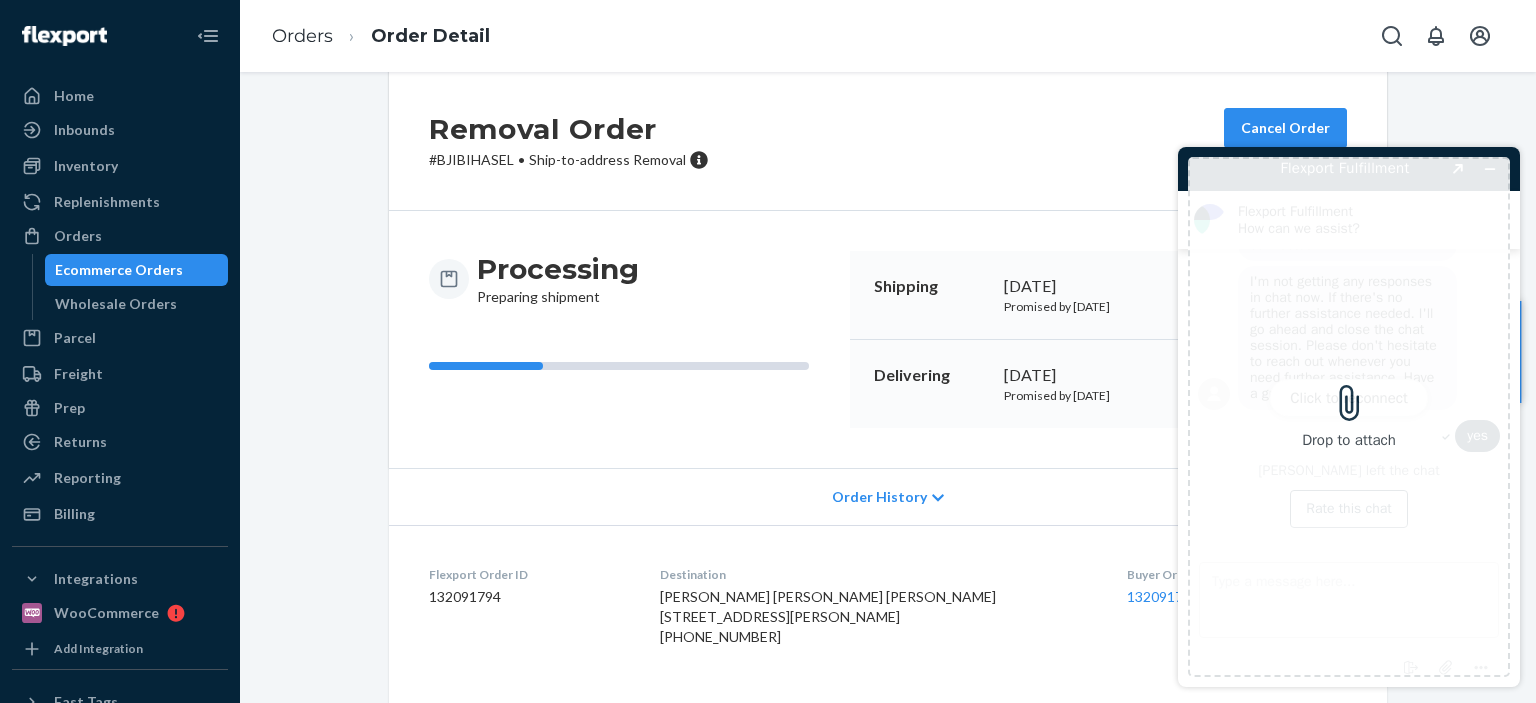 click on "Removal Order # BJIBIHASEL • Ship-to-address Removal Cancel Order Processing Preparing shipment Shipping July 30, 2025 Promised by July 30, 2025 On-Time Delivering August 8, 2025 Promised by August 8, 2025 On-Time Order History Flexport Order ID 132091794 Destination Sakina Hajiyeva Koli
Sakina Hajiyeva Koli
21B Brookside Dr
Wilmington, DE 19804-1101
US +13026910017 Buyer Order Tracking 132091794 SKU Product Name Details Qty A0002 First Impression DSKU: D2YUUG5NQ6Z 44" at bounding box center [888, 456] 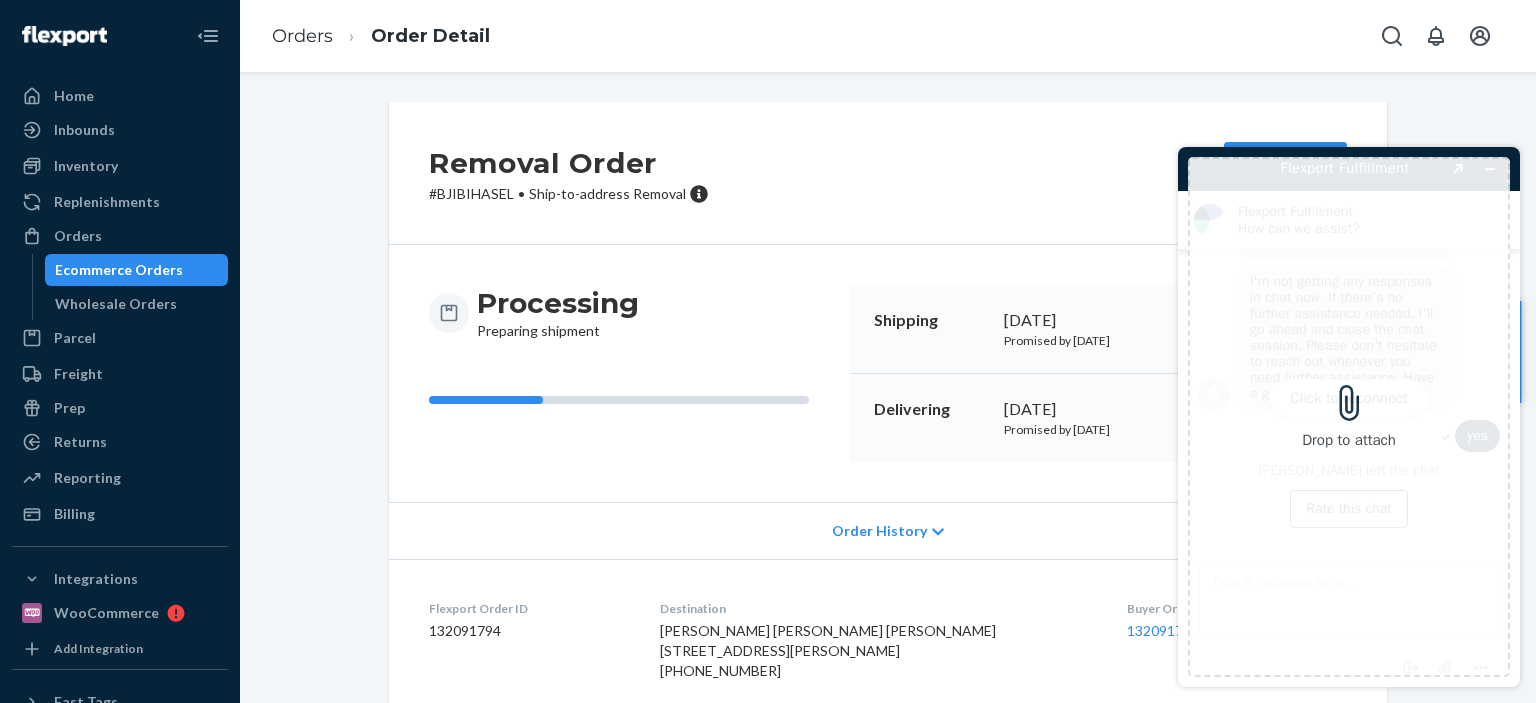 click on "Removal Order # BJIBIHASEL • Ship-to-address Removal Cancel Order Processing Preparing shipment Shipping July 30, 2025 Promised by July 30, 2025 On-Time Delivering August 8, 2025 Promised by August 8, 2025 On-Time Order History Flexport Order ID 132091794 Destination Sakina Hajiyeva Koli
Sakina Hajiyeva Koli
21B Brookside Dr
Wilmington, DE 19804-1101
US +13026910017 Buyer Order Tracking 132091794 SKU Product Name Details Qty A0002 First Impression DSKU: D2YUUG5NQ6Z 44" at bounding box center [888, 490] 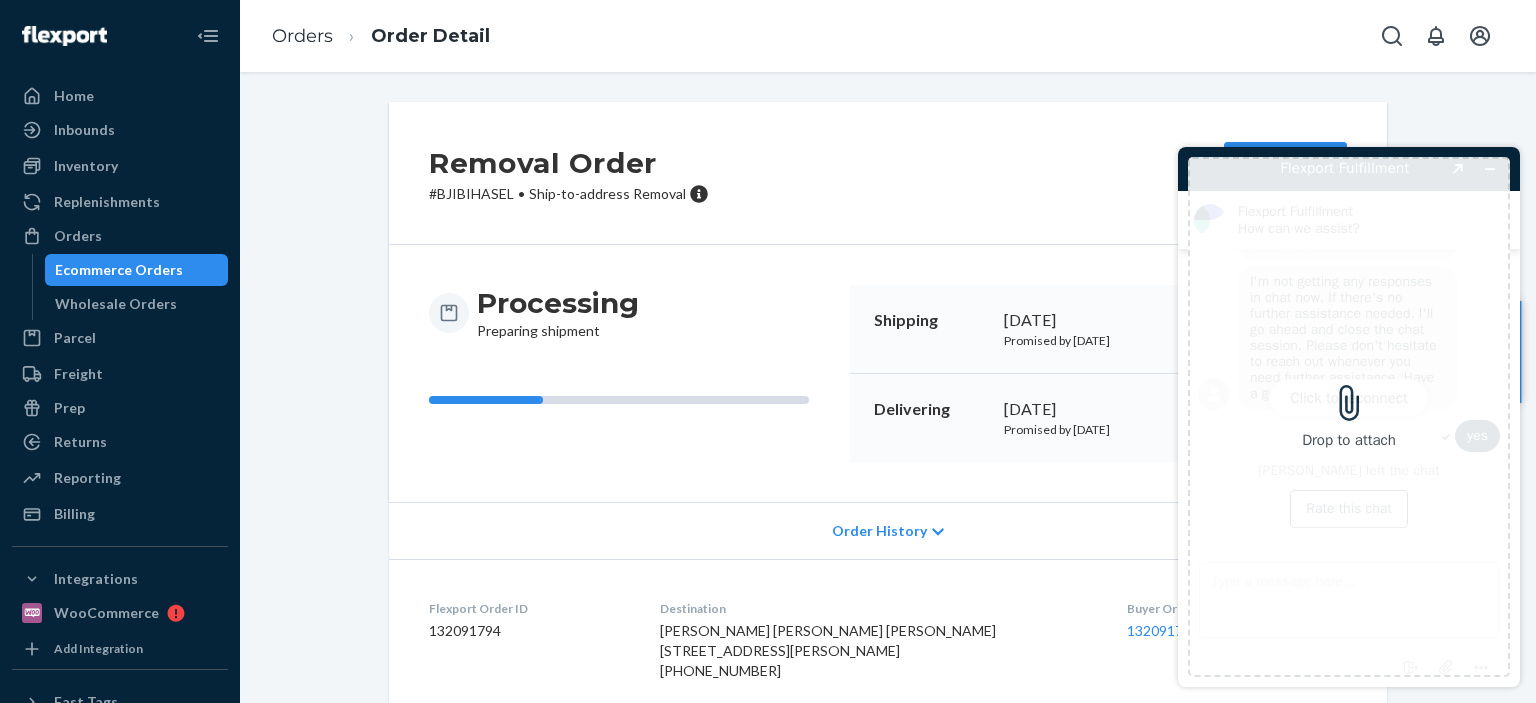 click on "Drop to attach" at bounding box center [1349, 417] 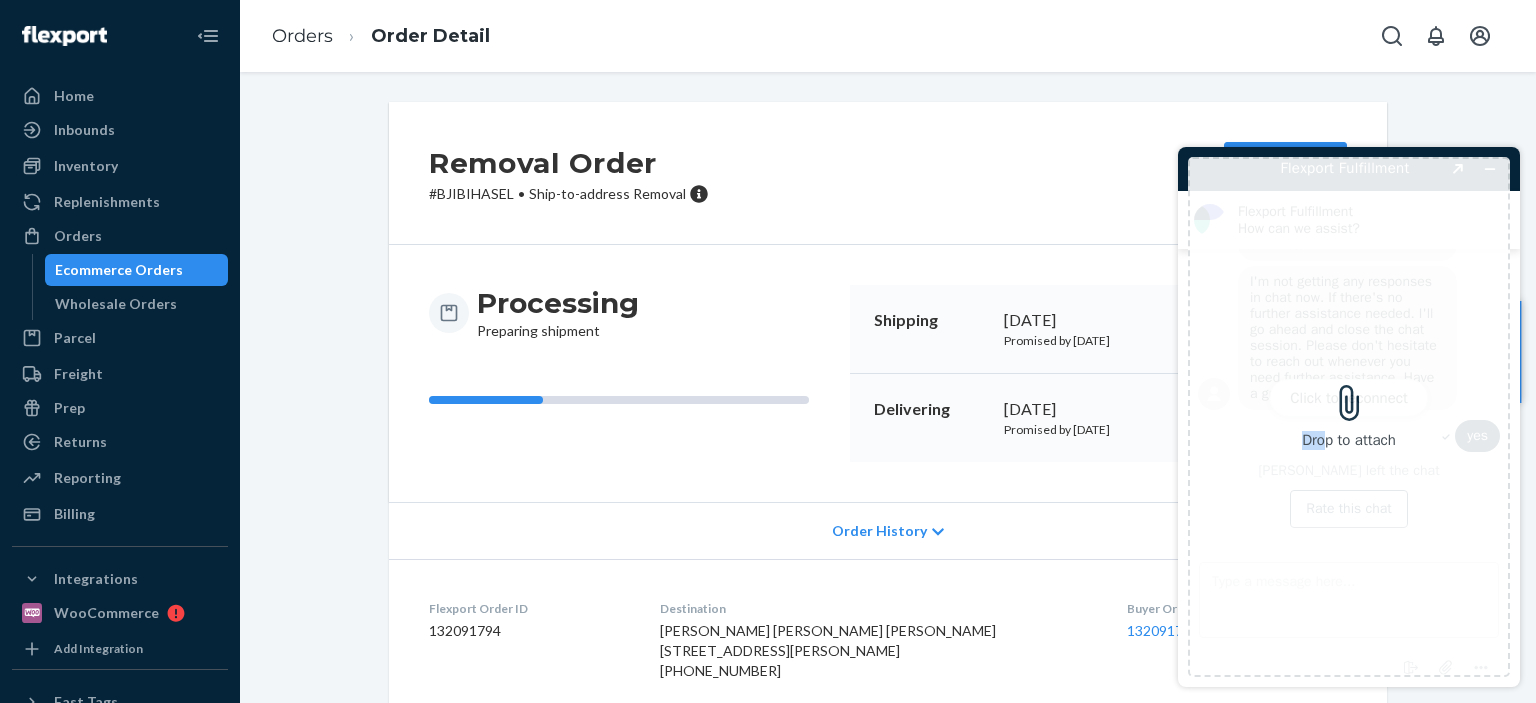 drag, startPoint x: 1324, startPoint y: 436, endPoint x: 1339, endPoint y: 415, distance: 25.806976 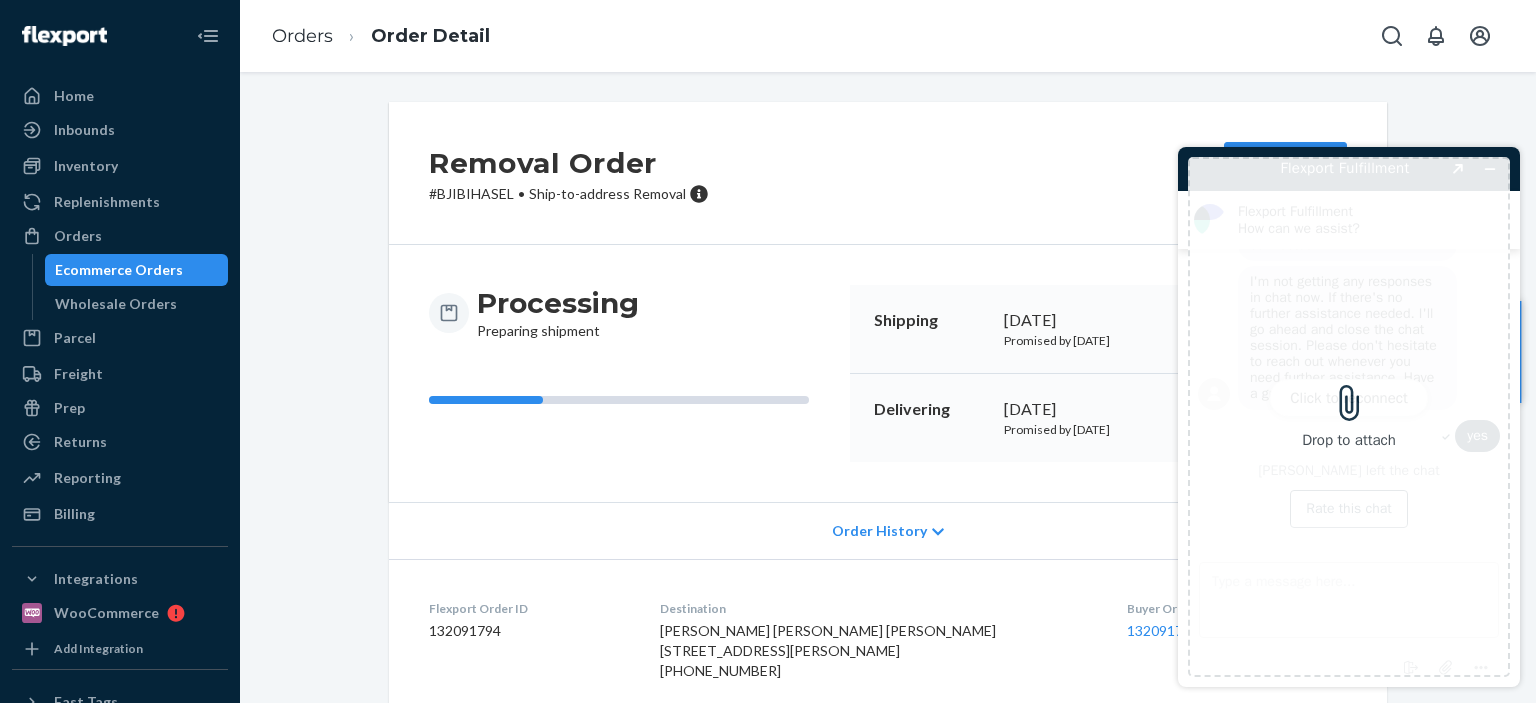 click on "Drop to attach" at bounding box center [1349, 417] 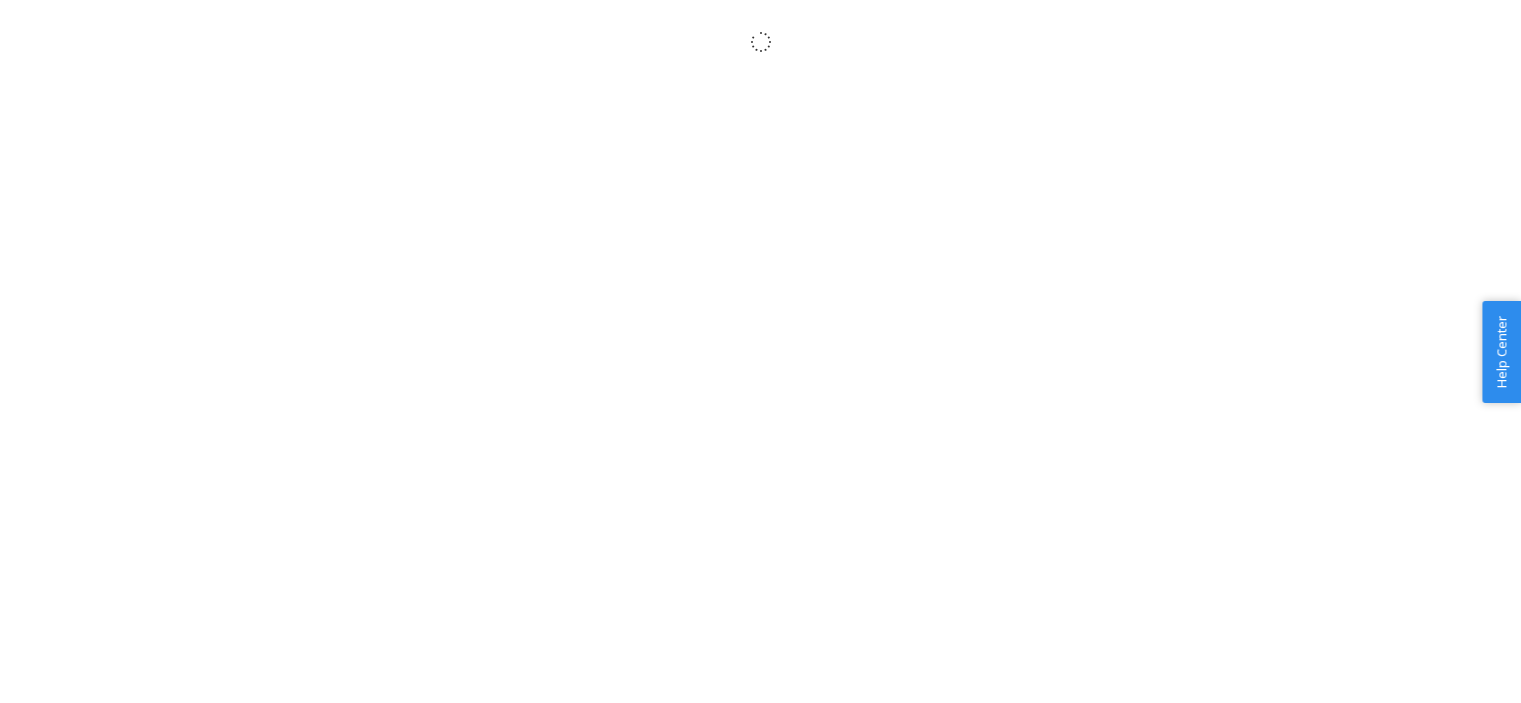 scroll, scrollTop: 0, scrollLeft: 0, axis: both 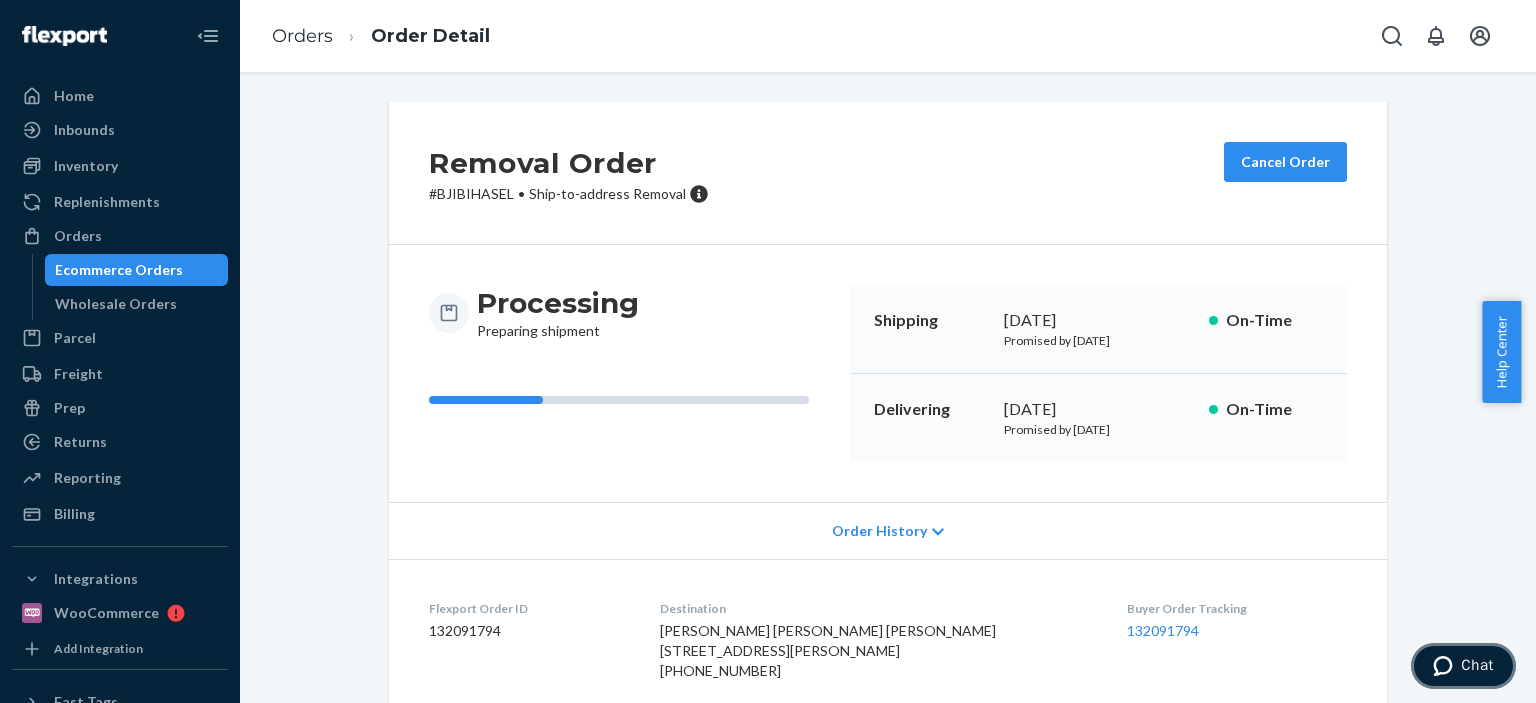 click at bounding box center [1447, 666] 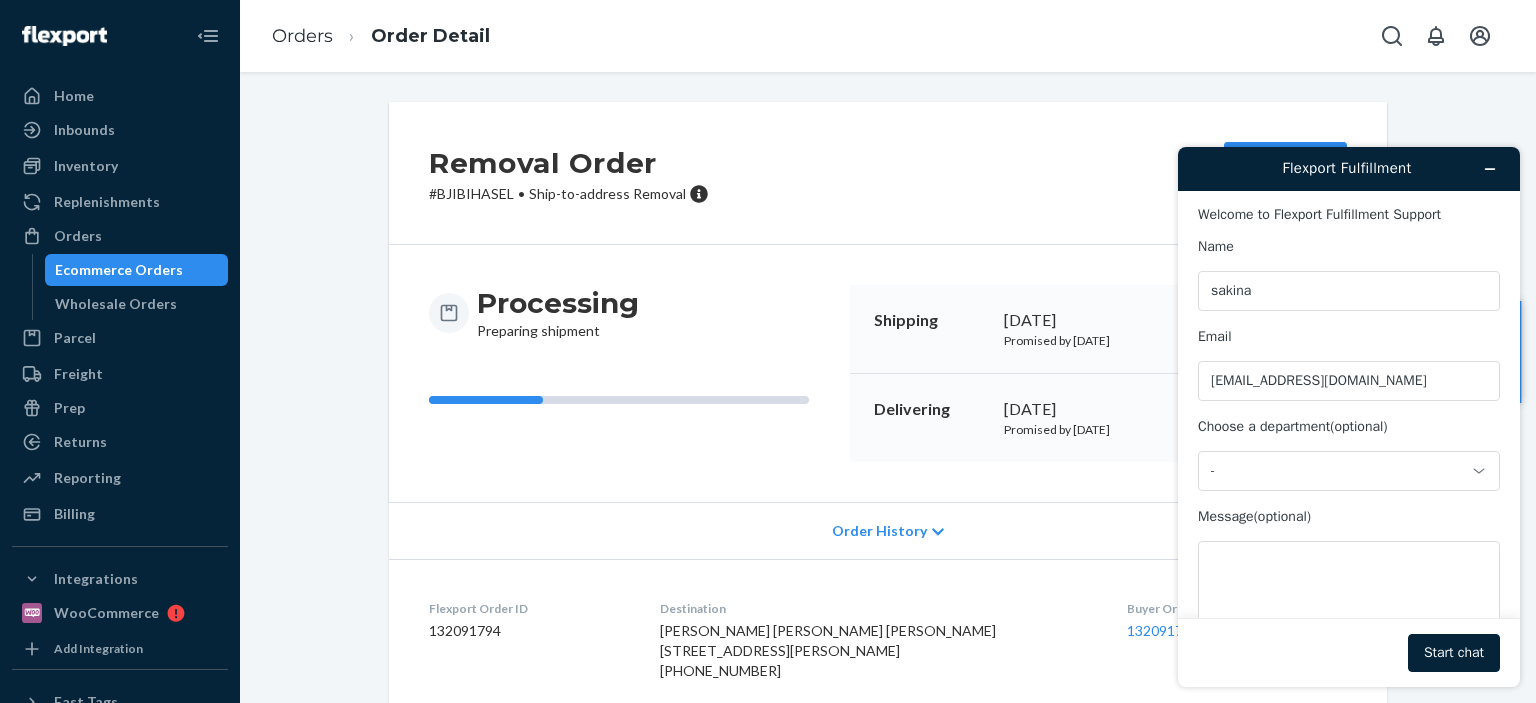 scroll, scrollTop: 0, scrollLeft: 0, axis: both 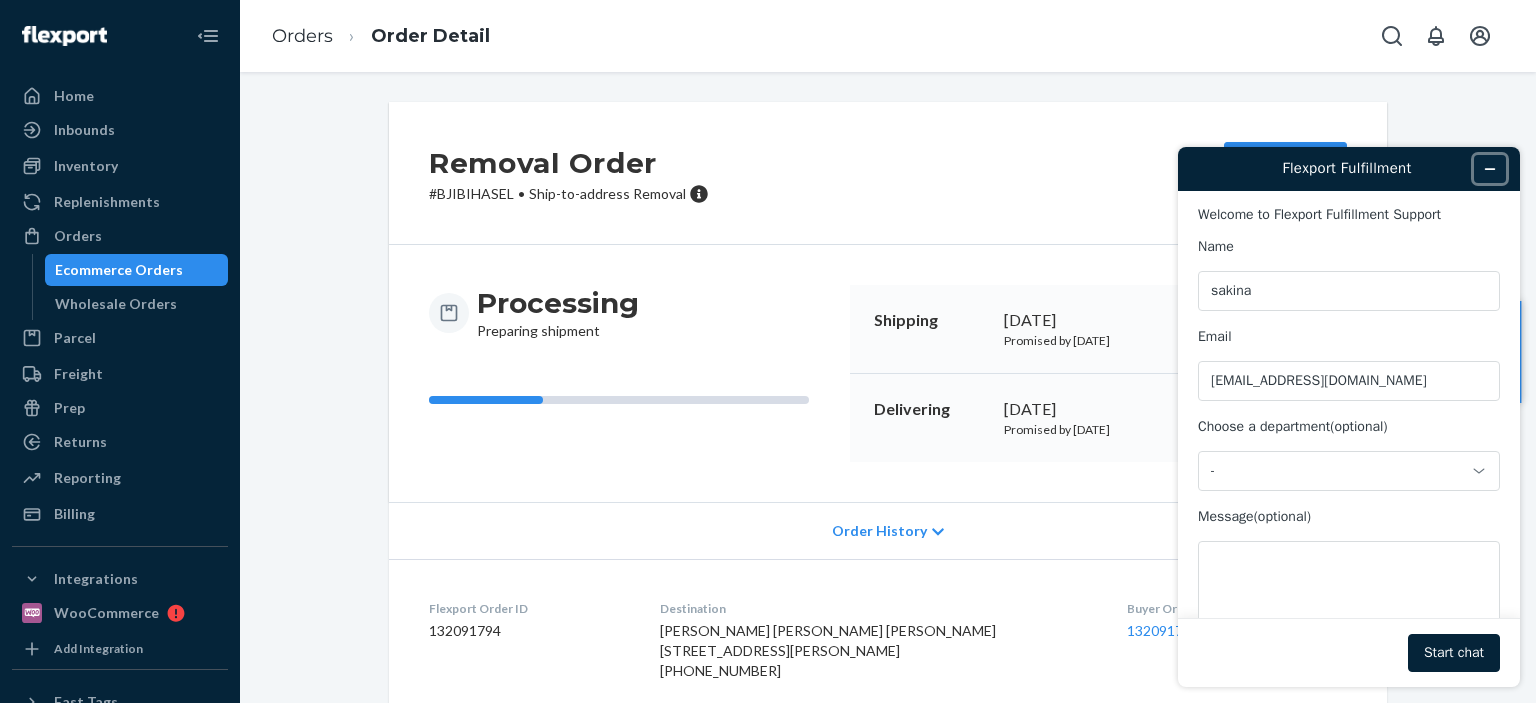 click 